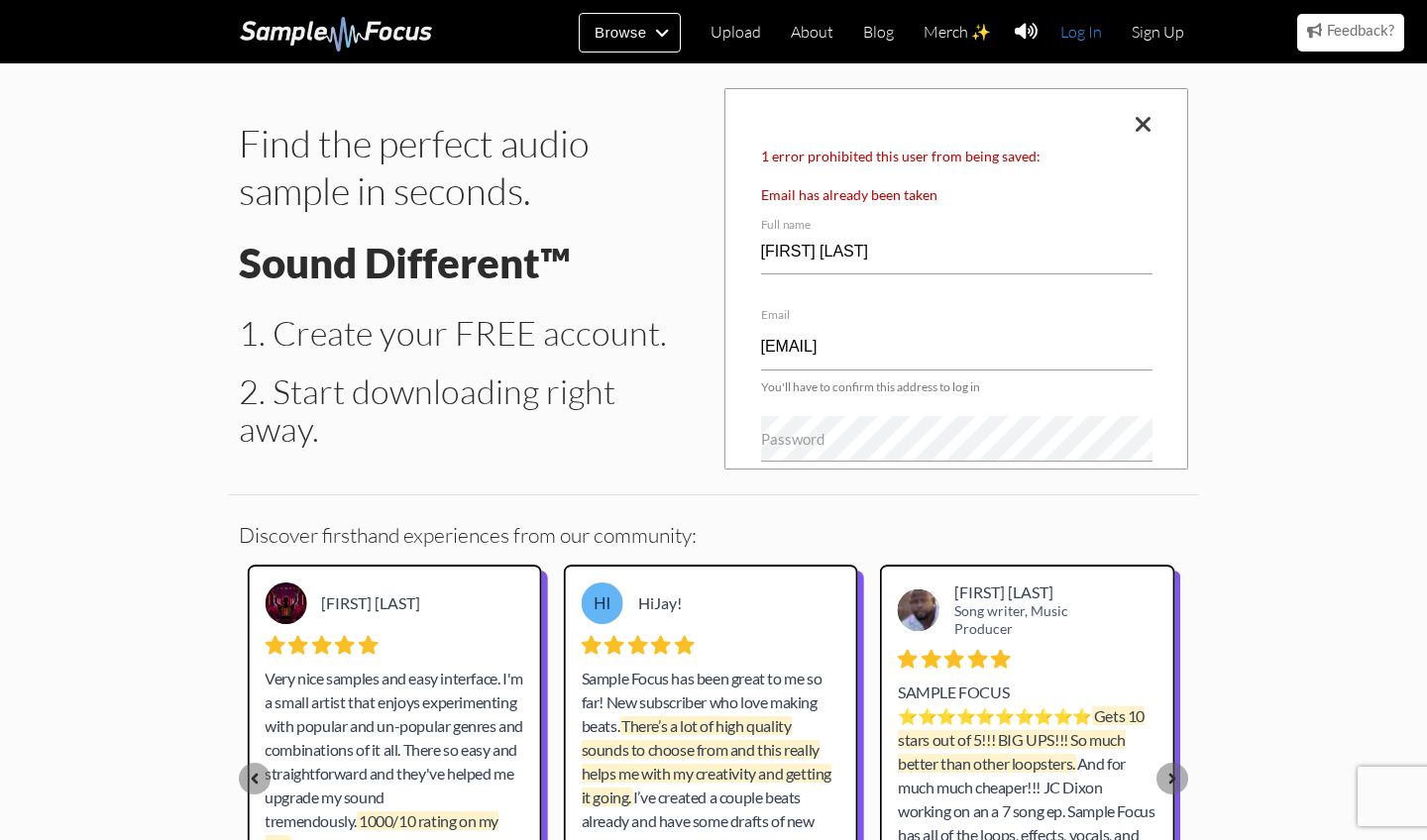click on "Log In" at bounding box center (1081, 32) 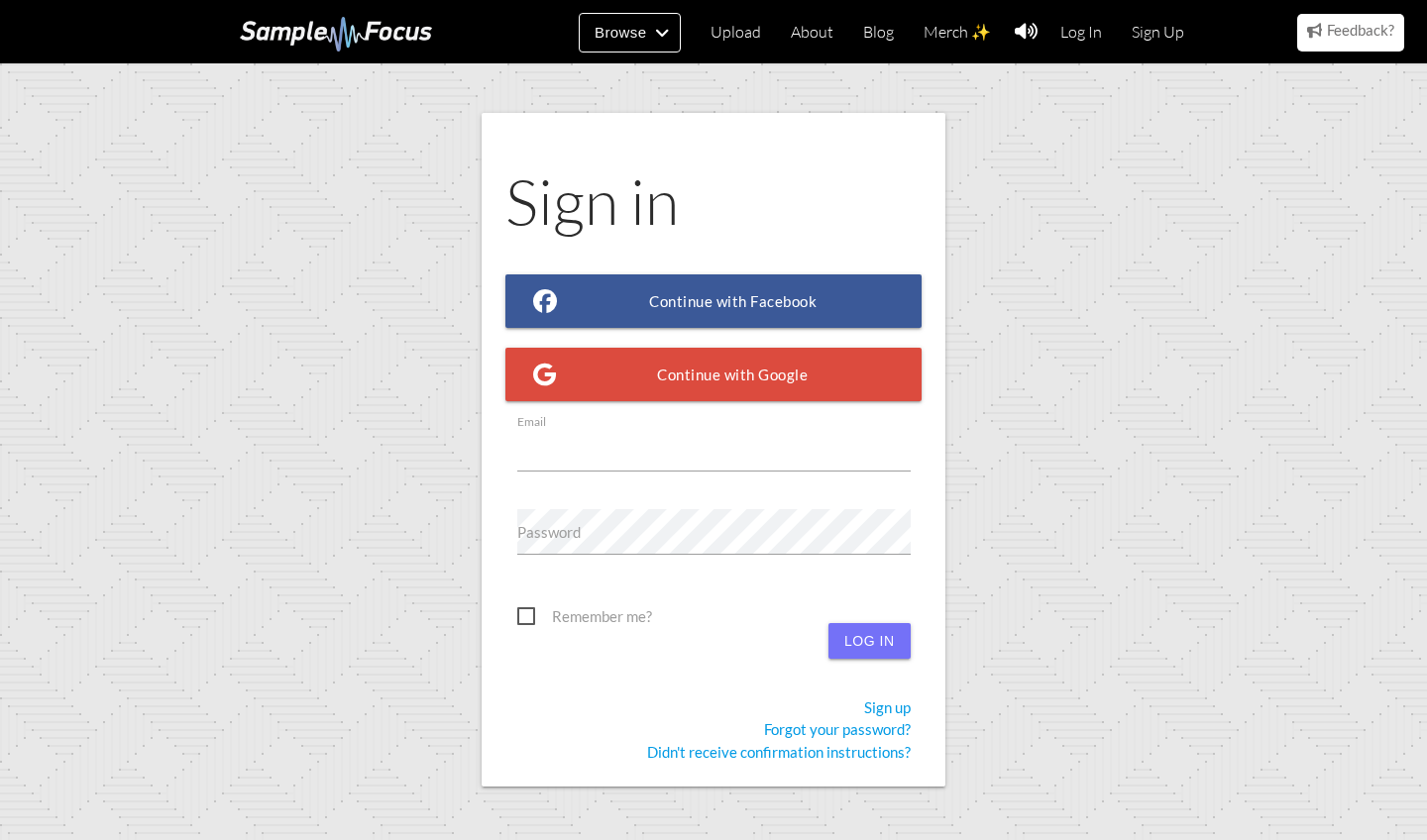 scroll, scrollTop: 0, scrollLeft: 0, axis: both 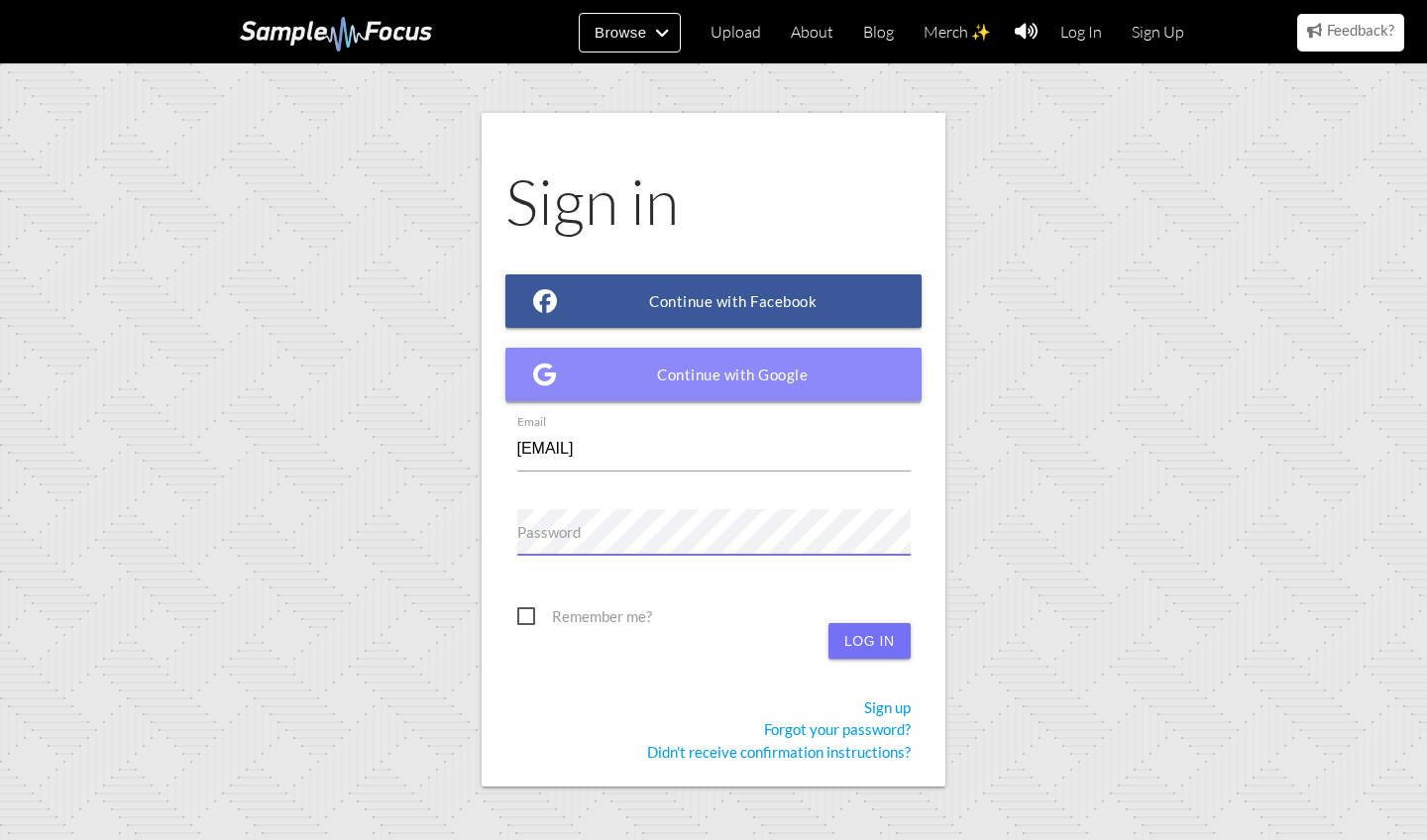 click on "Log in" at bounding box center [869, 641] 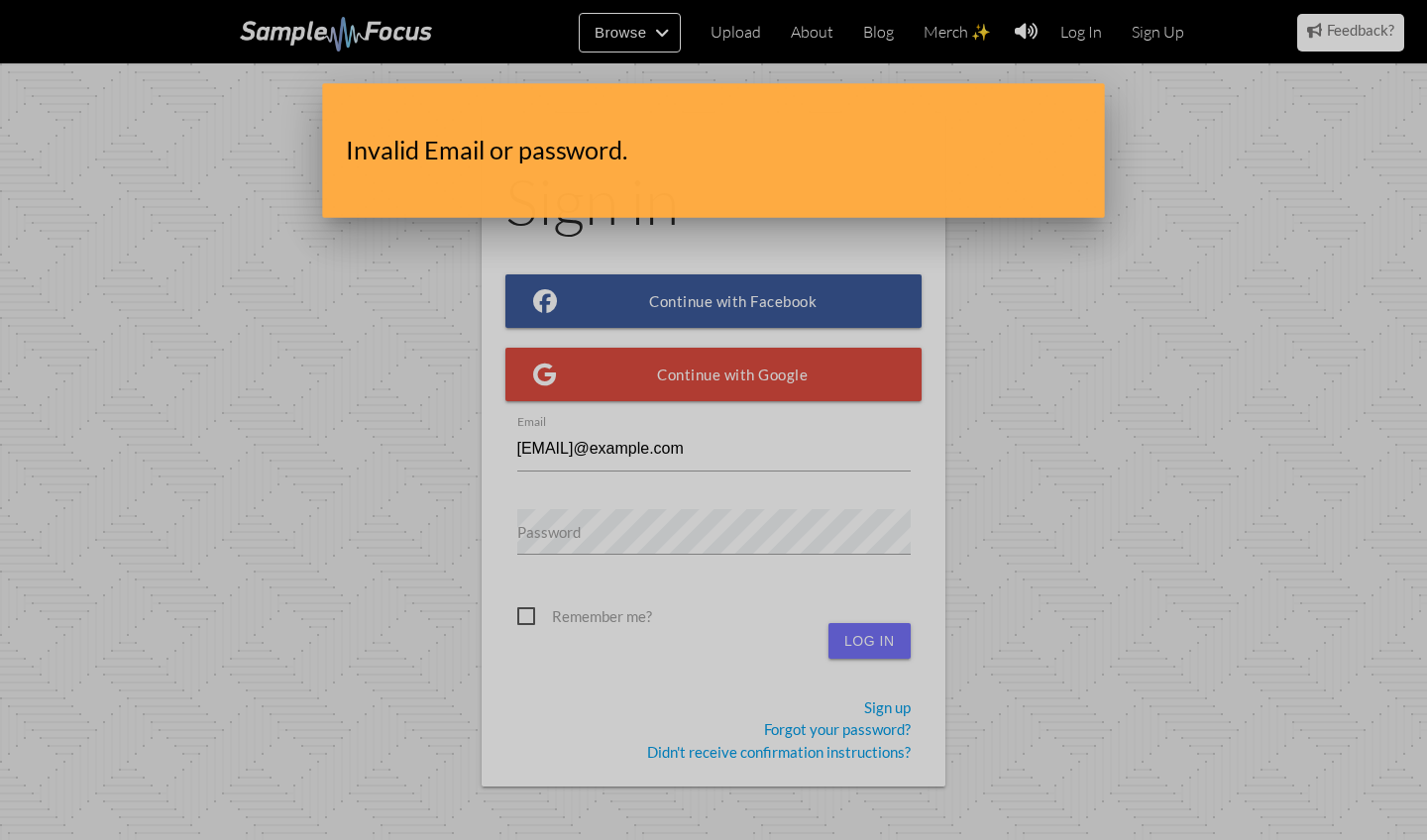 scroll, scrollTop: 0, scrollLeft: 0, axis: both 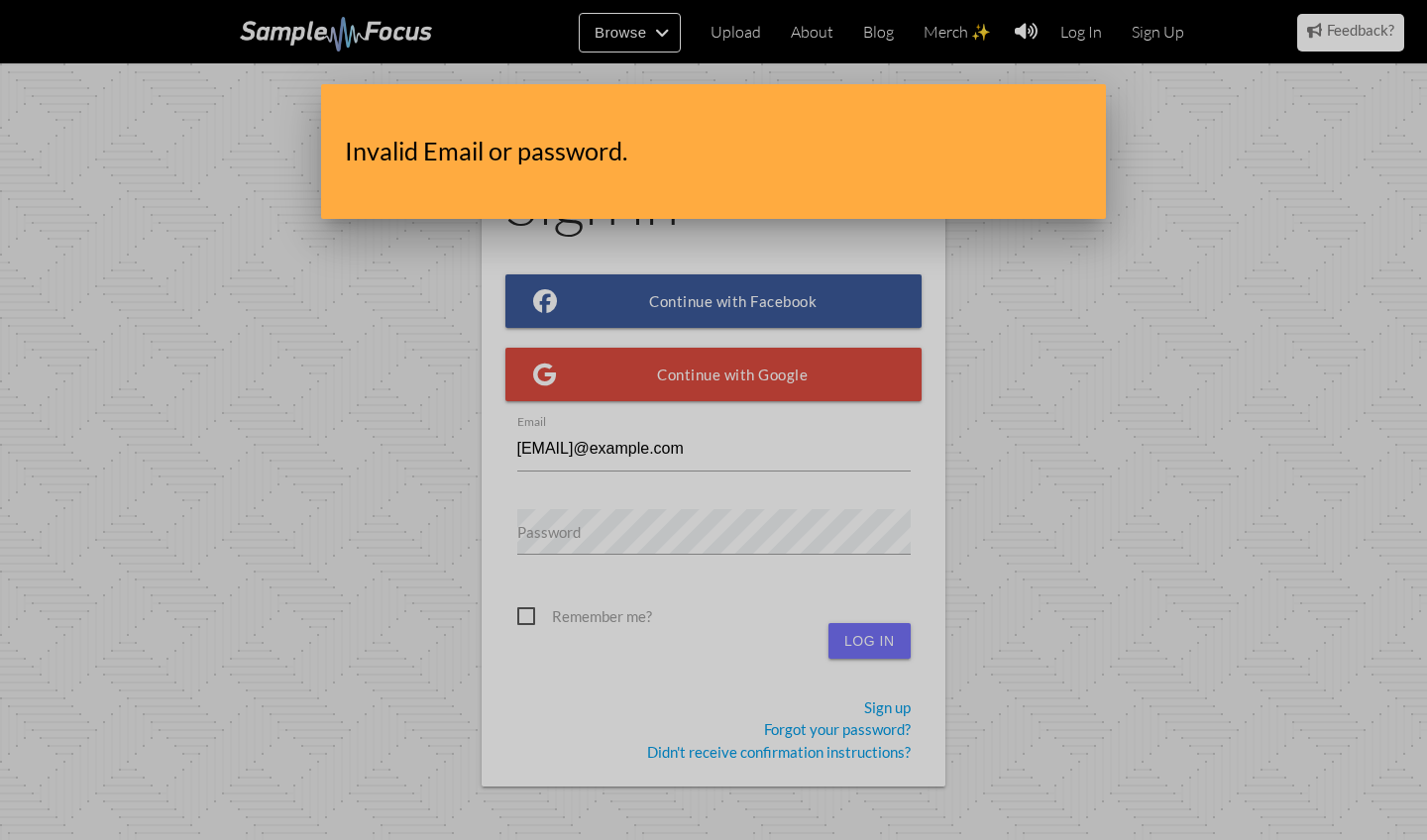 click at bounding box center (714, 315) 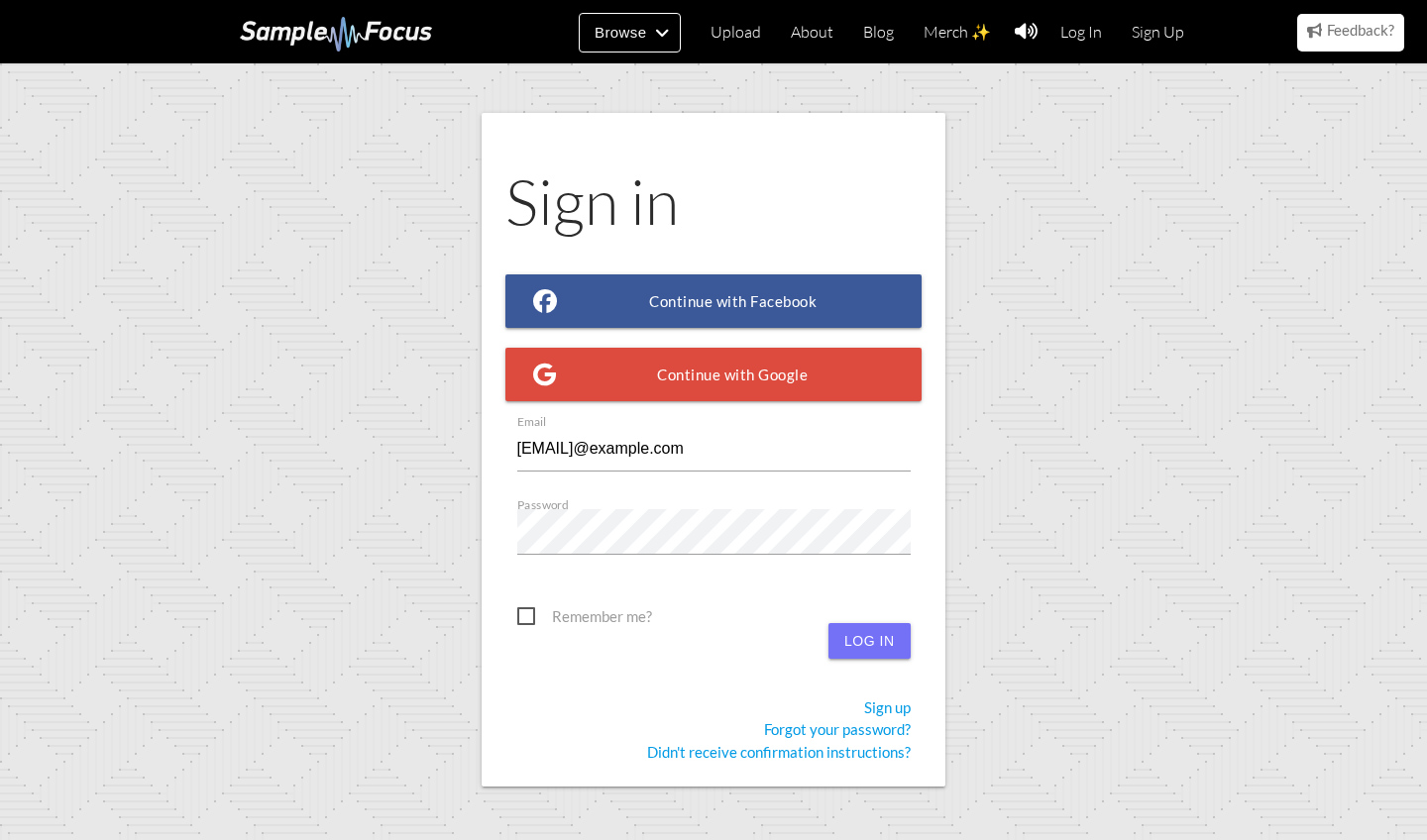 click on "Remember me?" at bounding box center [585, 616] 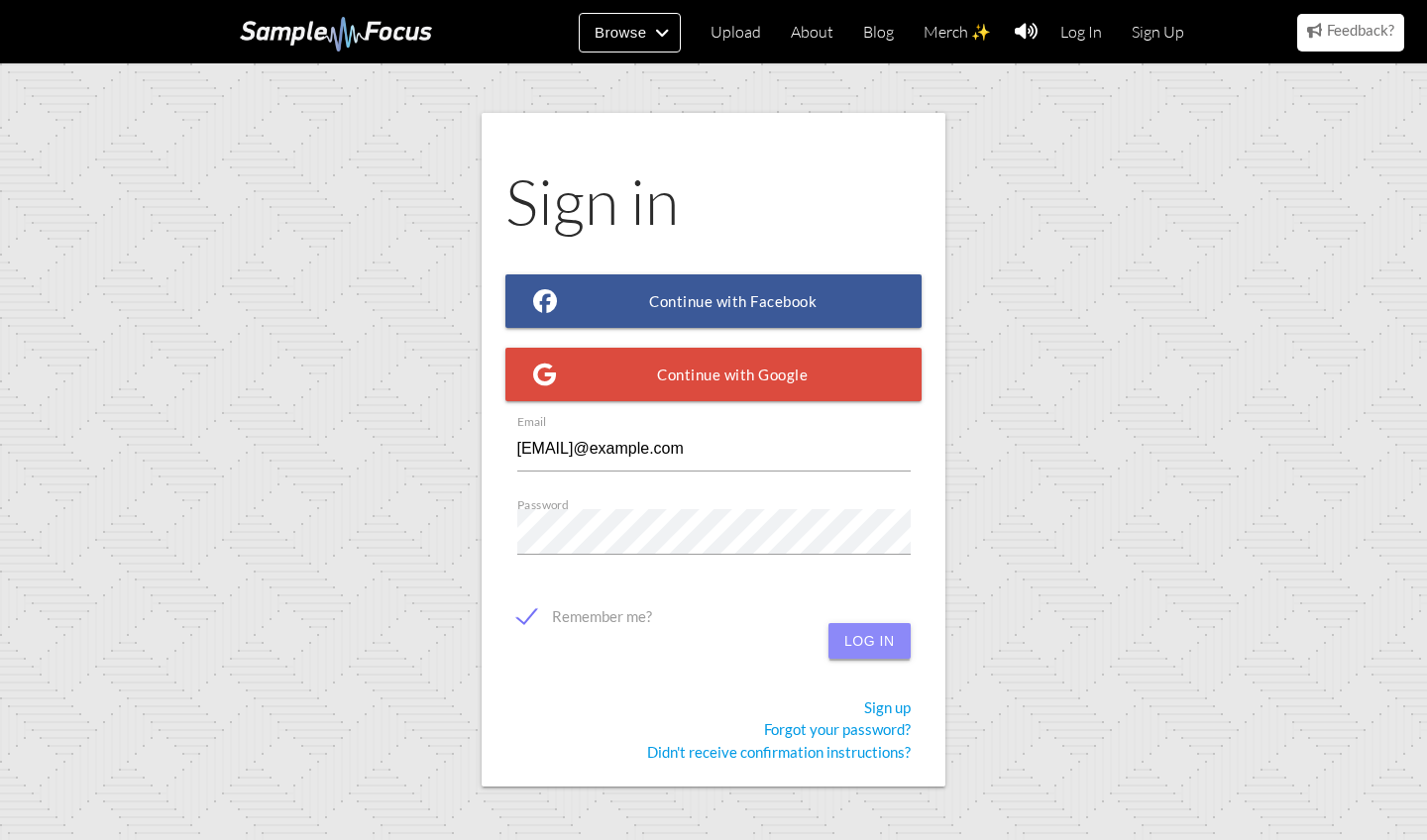 click on "Log in" at bounding box center (869, 641) 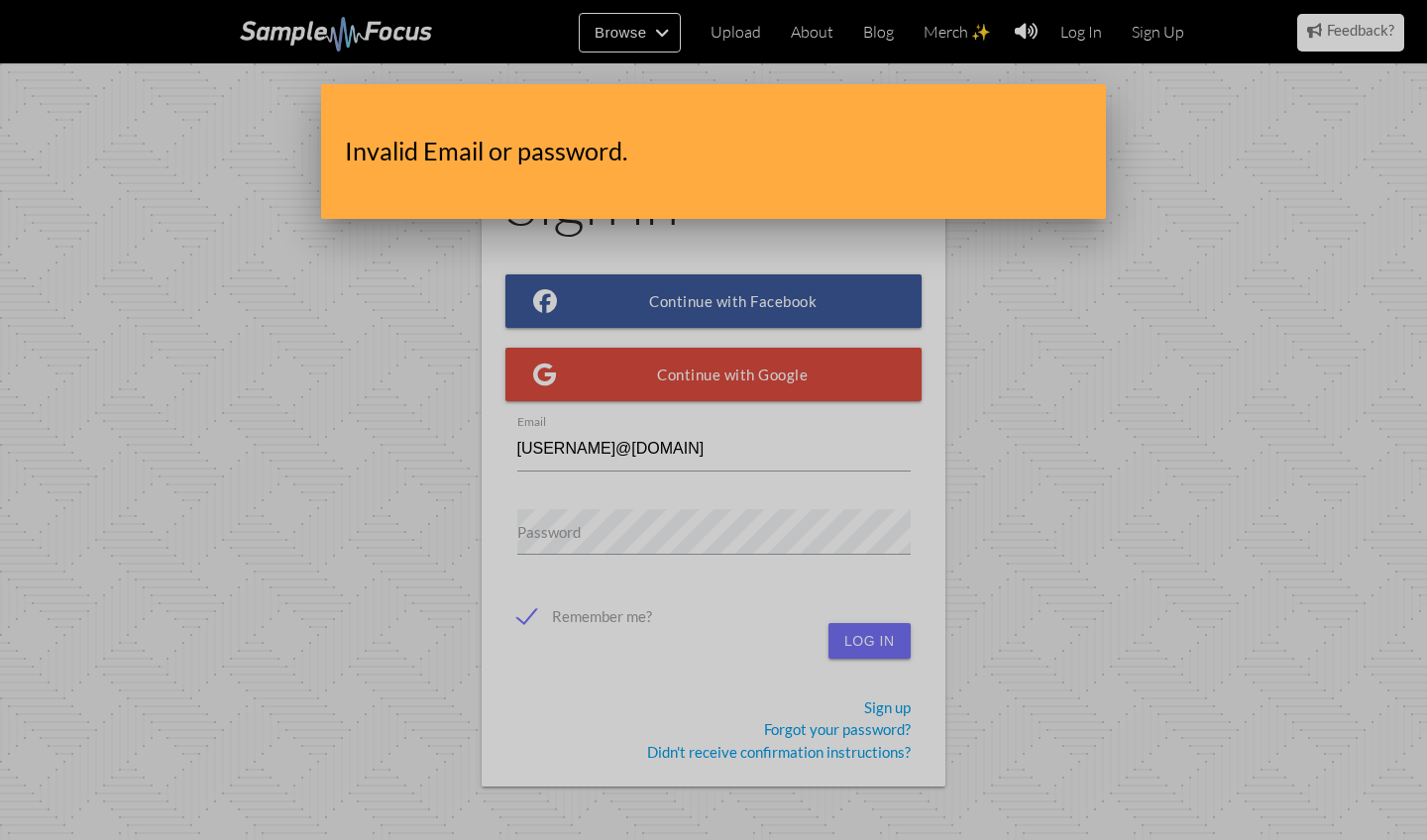 click at bounding box center [714, 315] 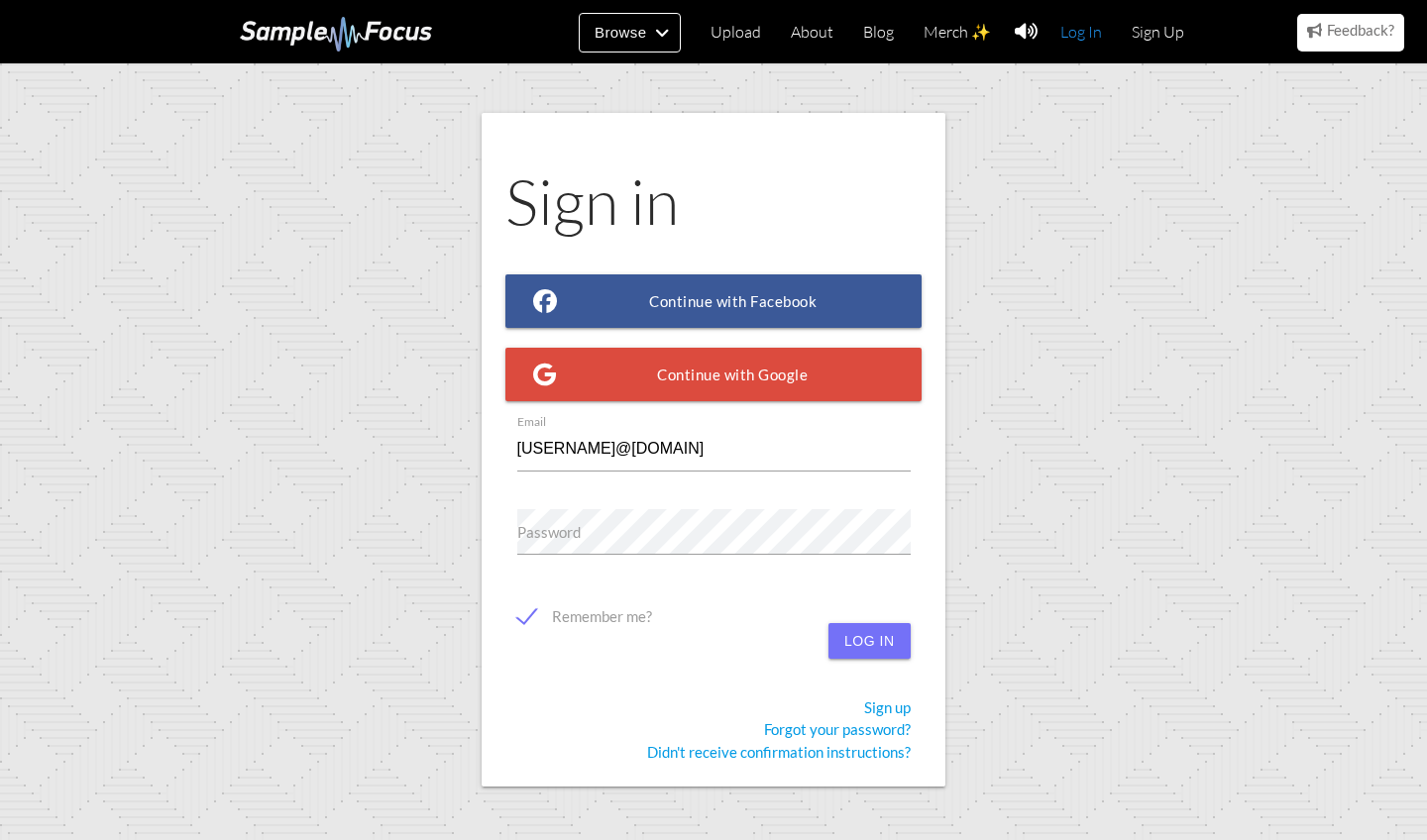 click on "Log In" at bounding box center (1081, 32) 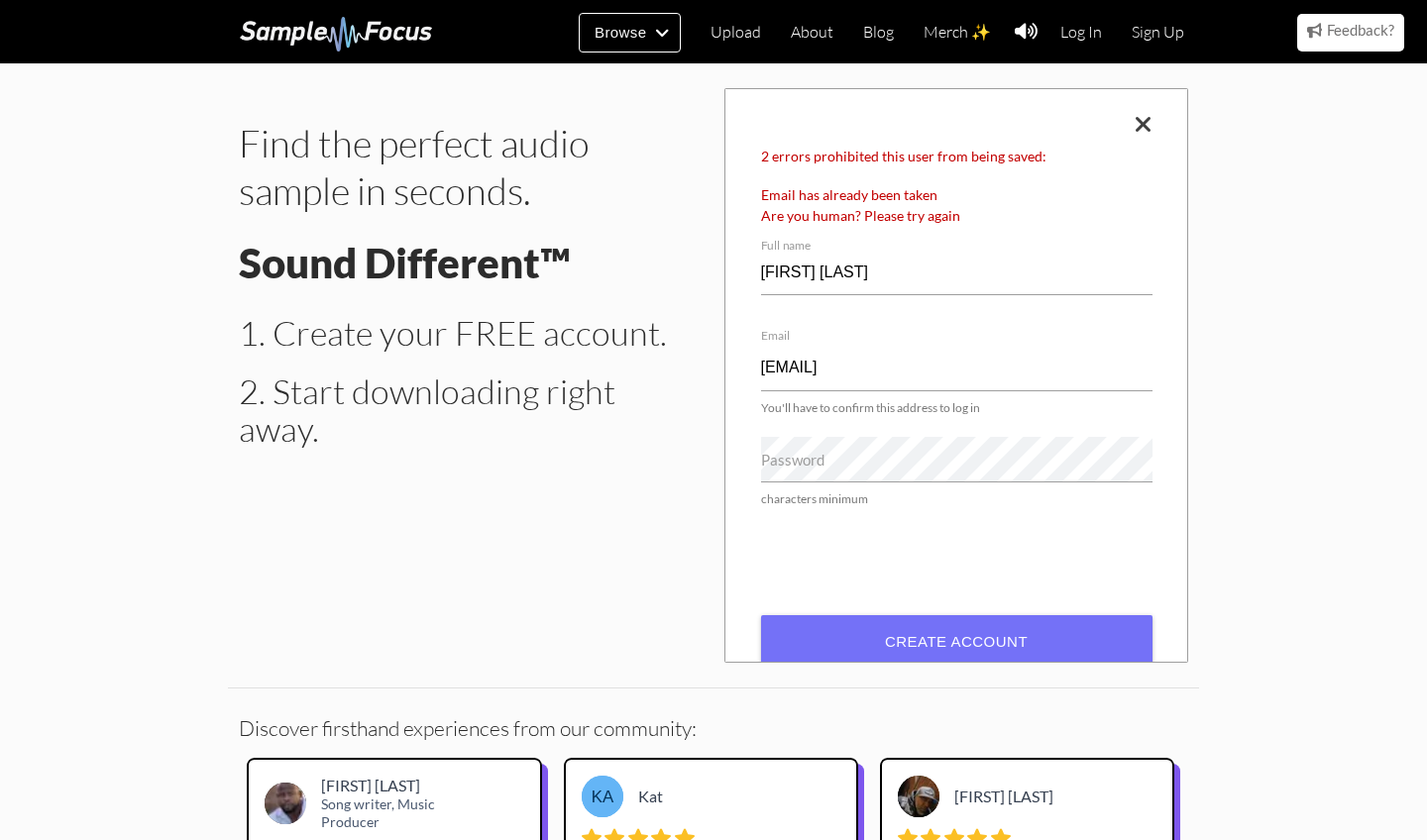 scroll, scrollTop: 0, scrollLeft: 0, axis: both 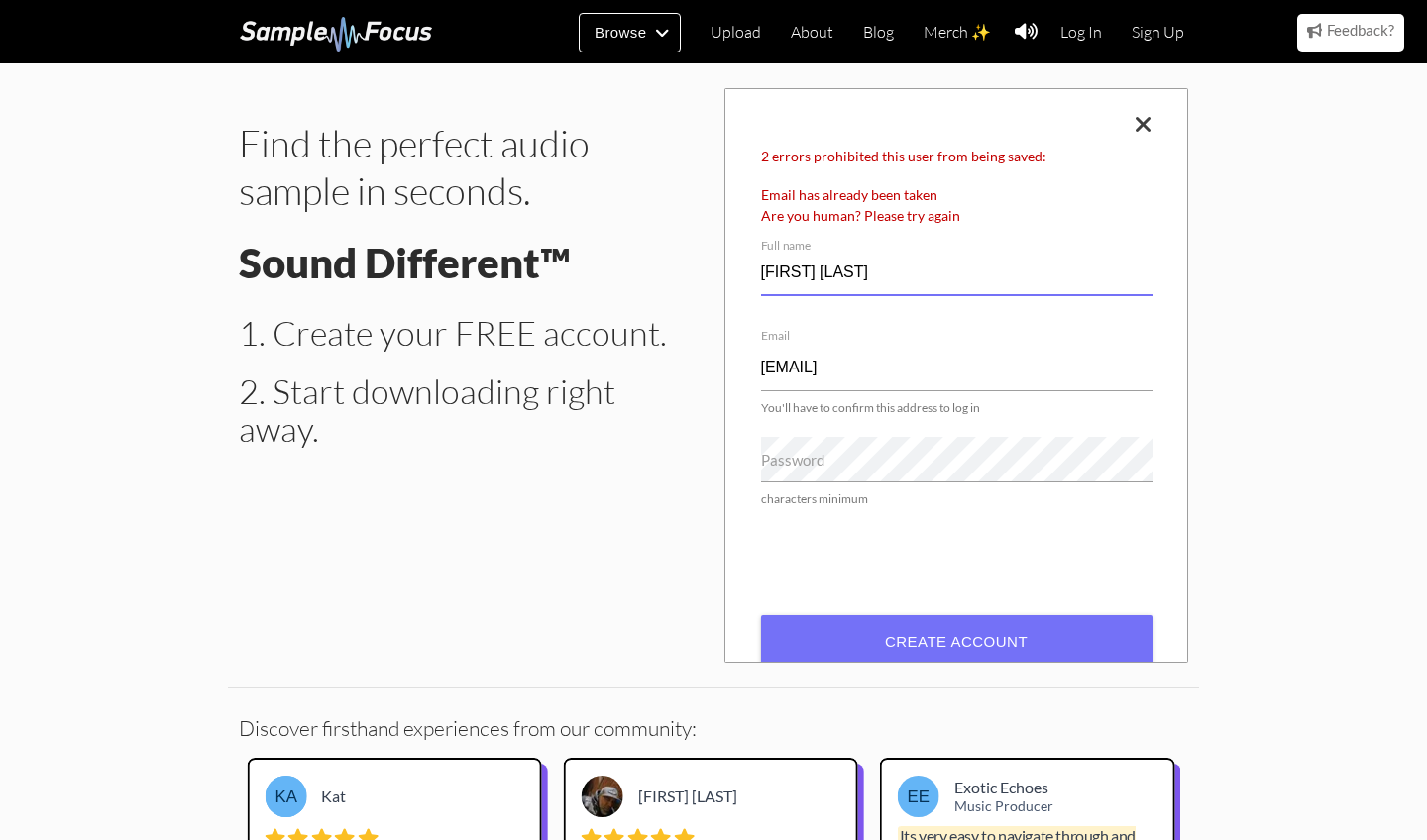 click on "Picciau manon" at bounding box center (956, 272) 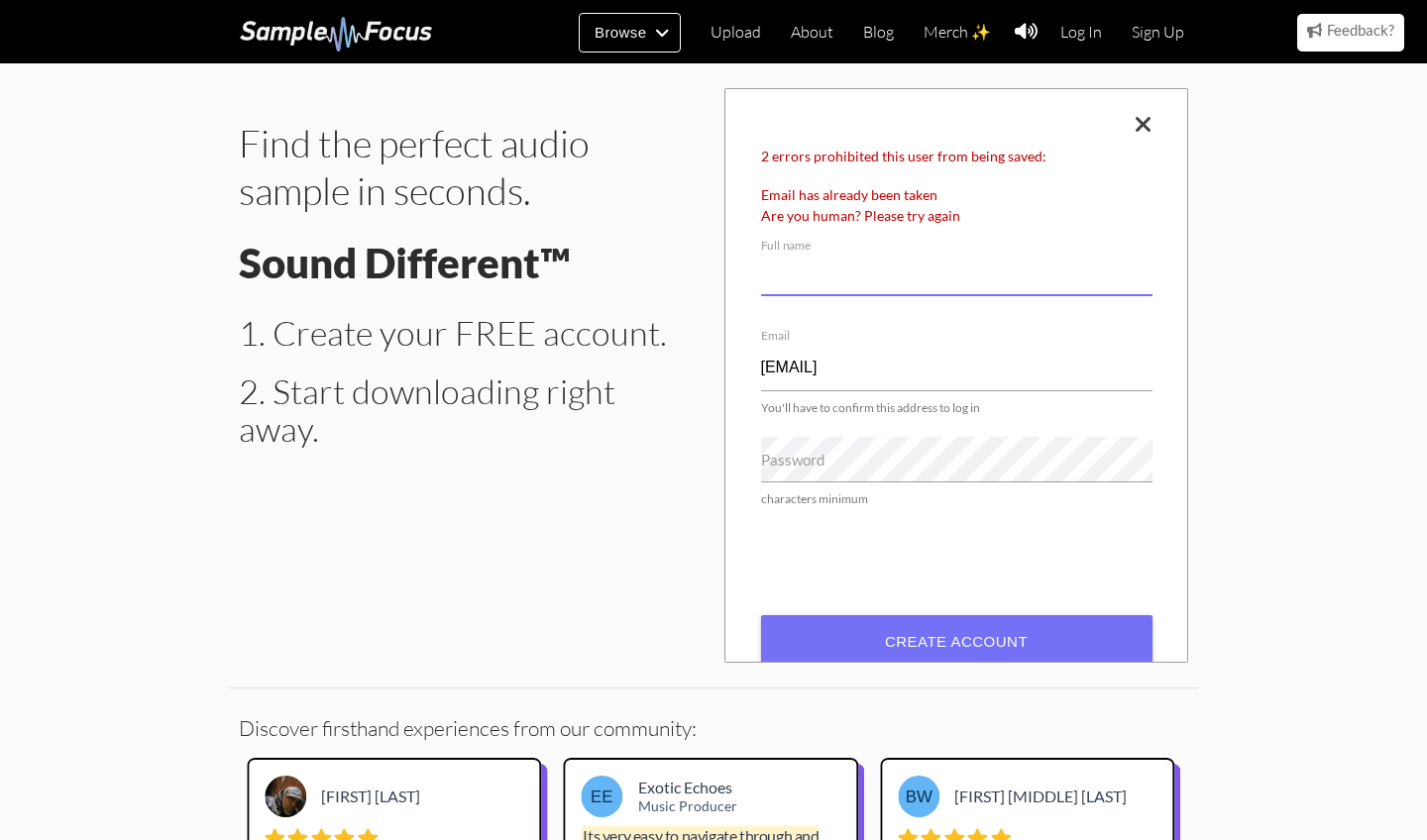 type 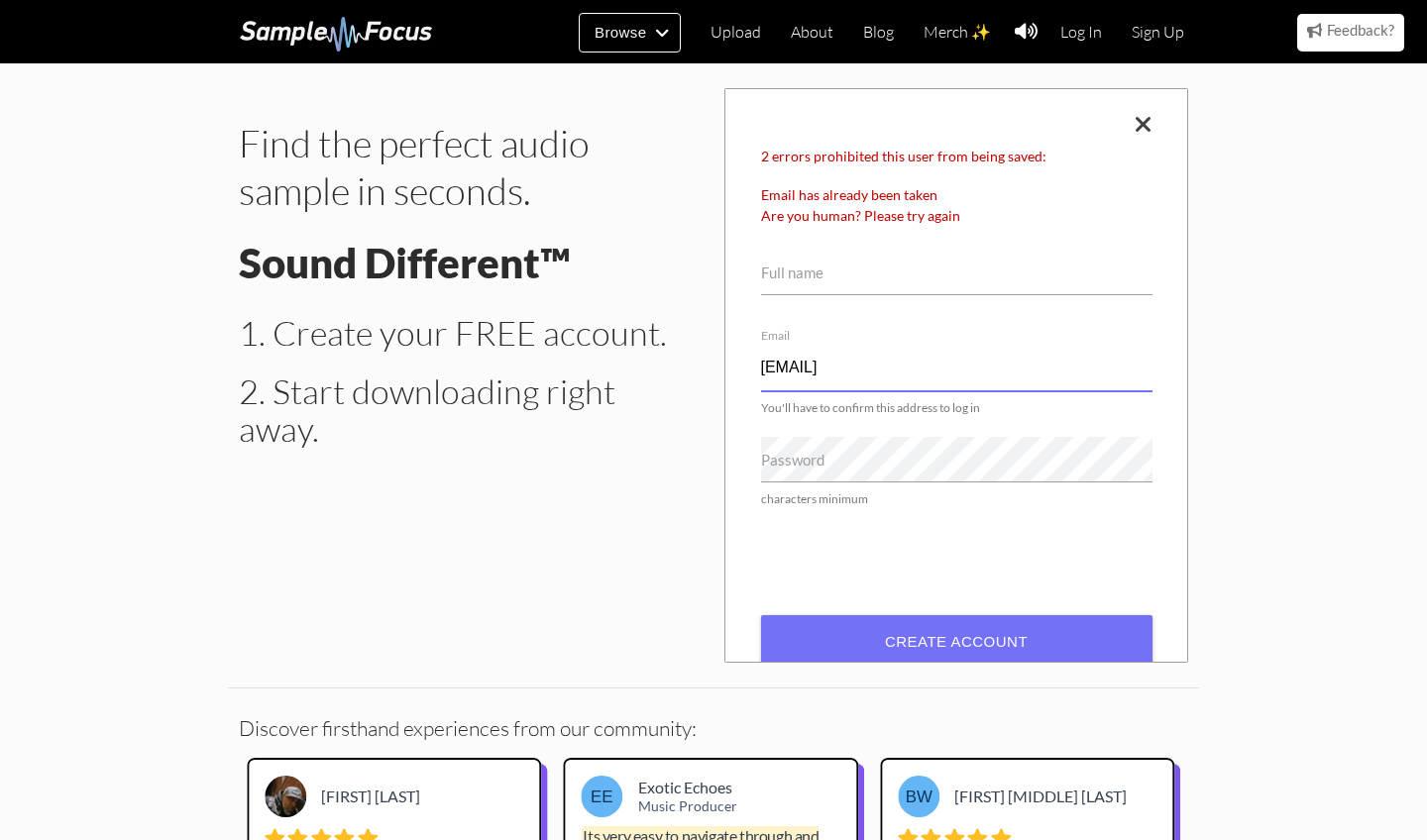 click on "picciaumn@icloud.com" at bounding box center (956, 368) 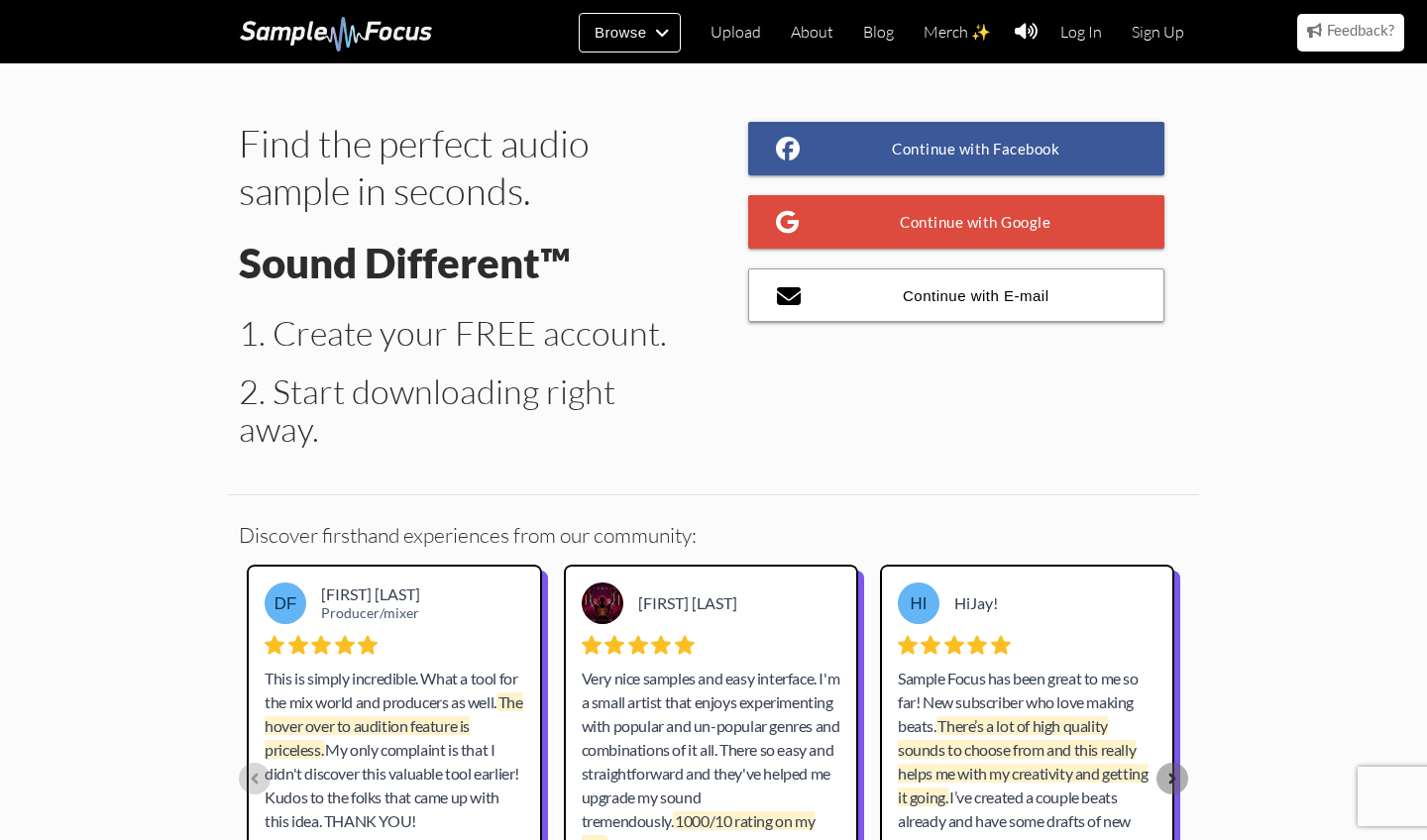 scroll, scrollTop: 0, scrollLeft: 0, axis: both 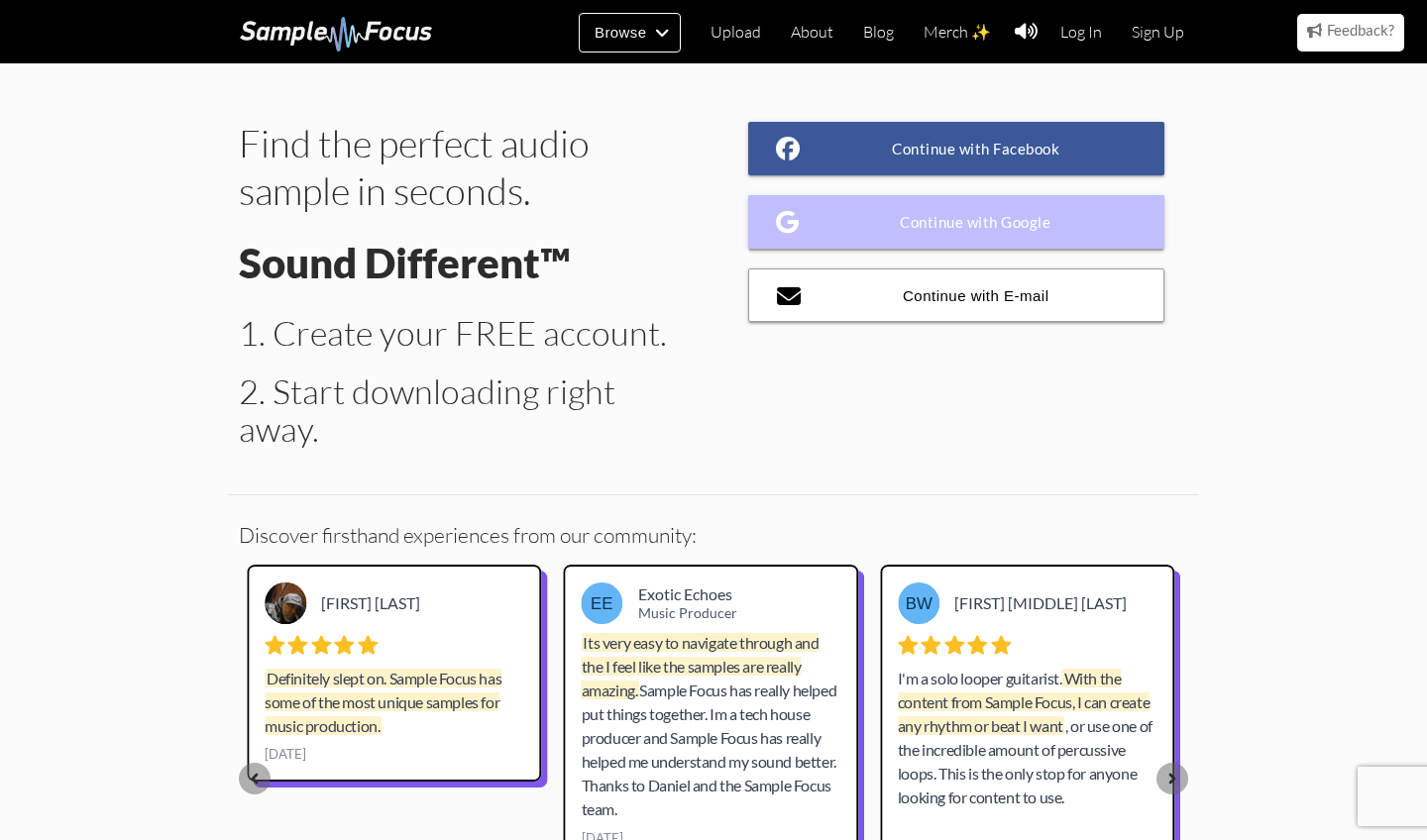 click at bounding box center (788, 222) 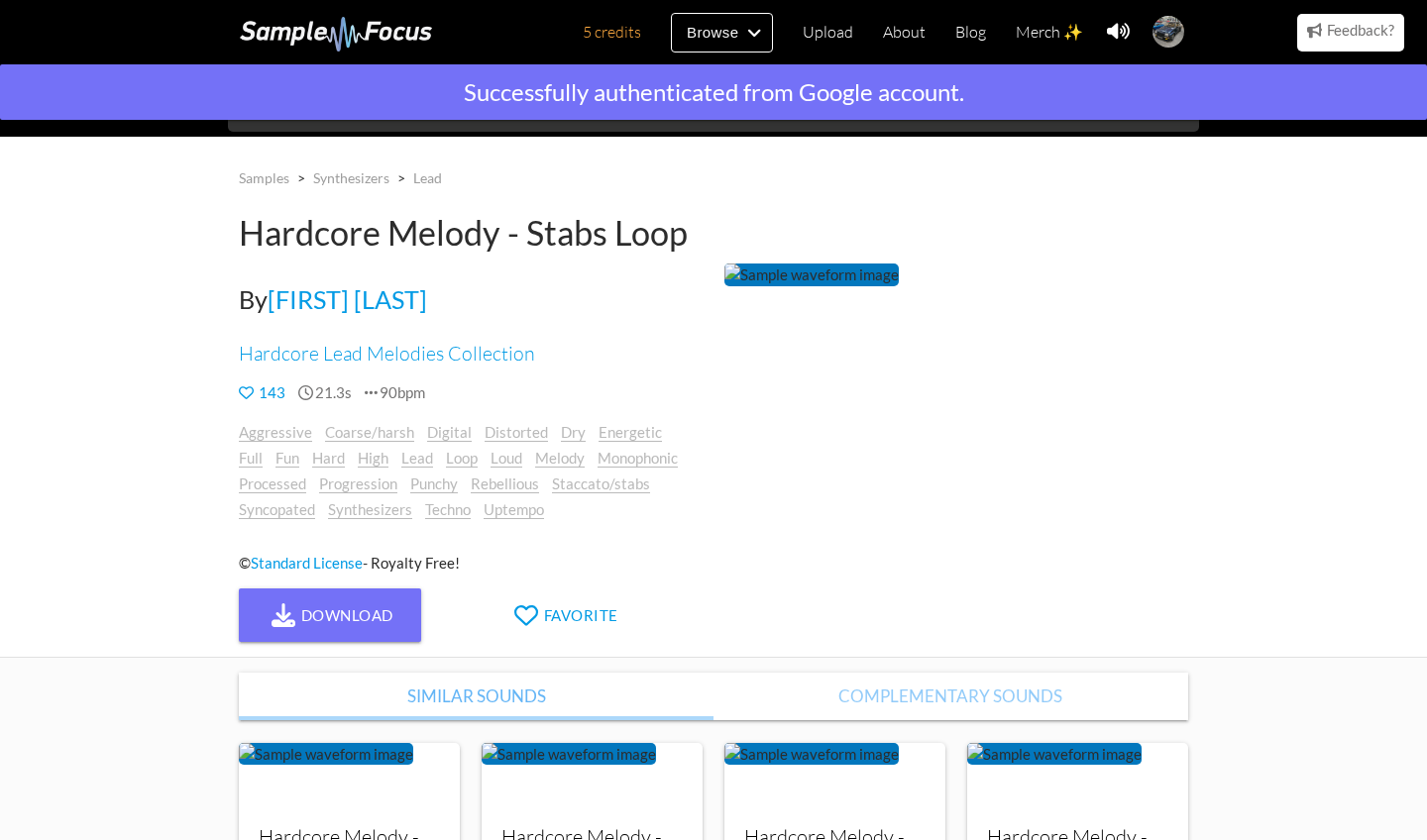 scroll, scrollTop: 0, scrollLeft: 0, axis: both 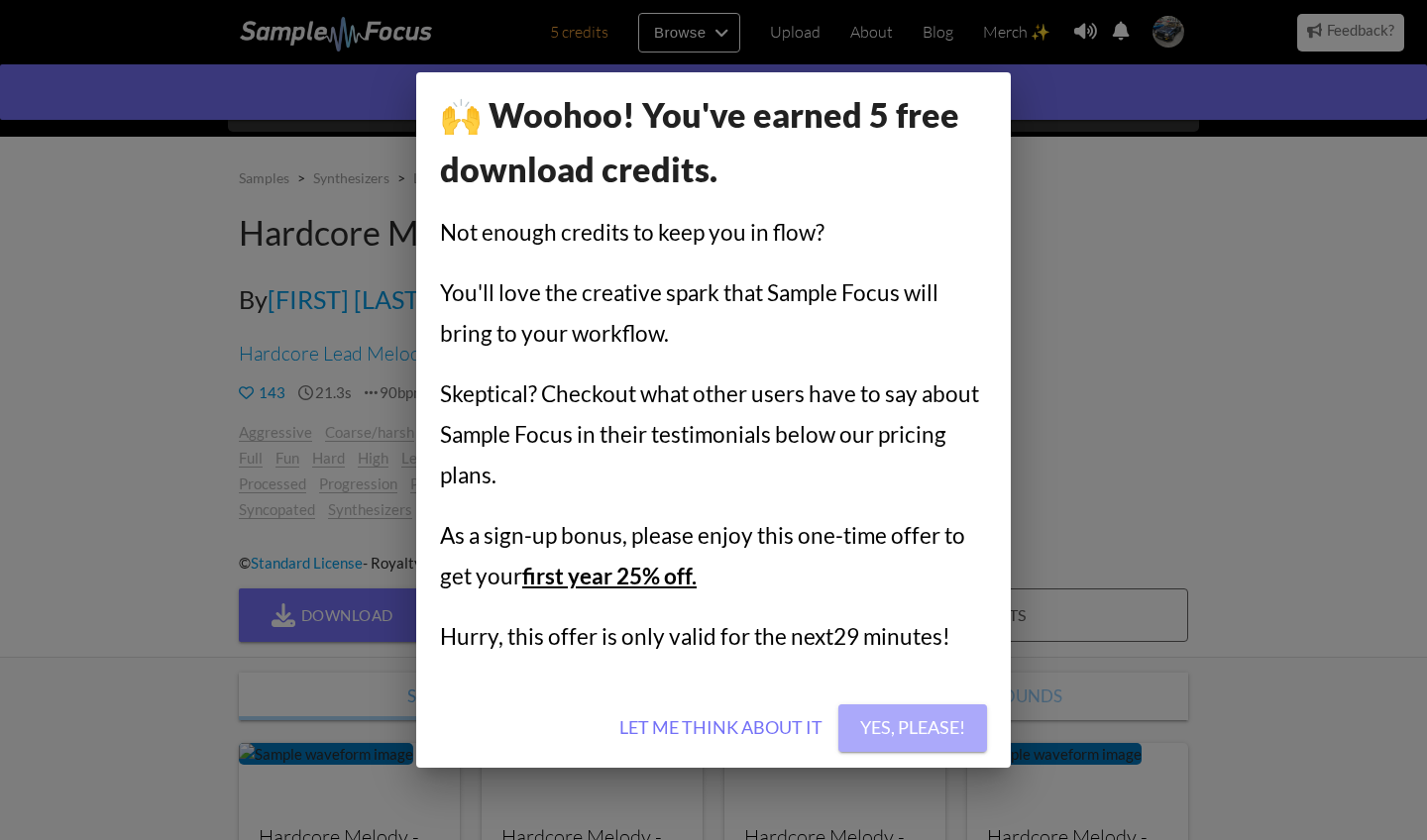 click on "Yes, please!" at bounding box center [913, 728] 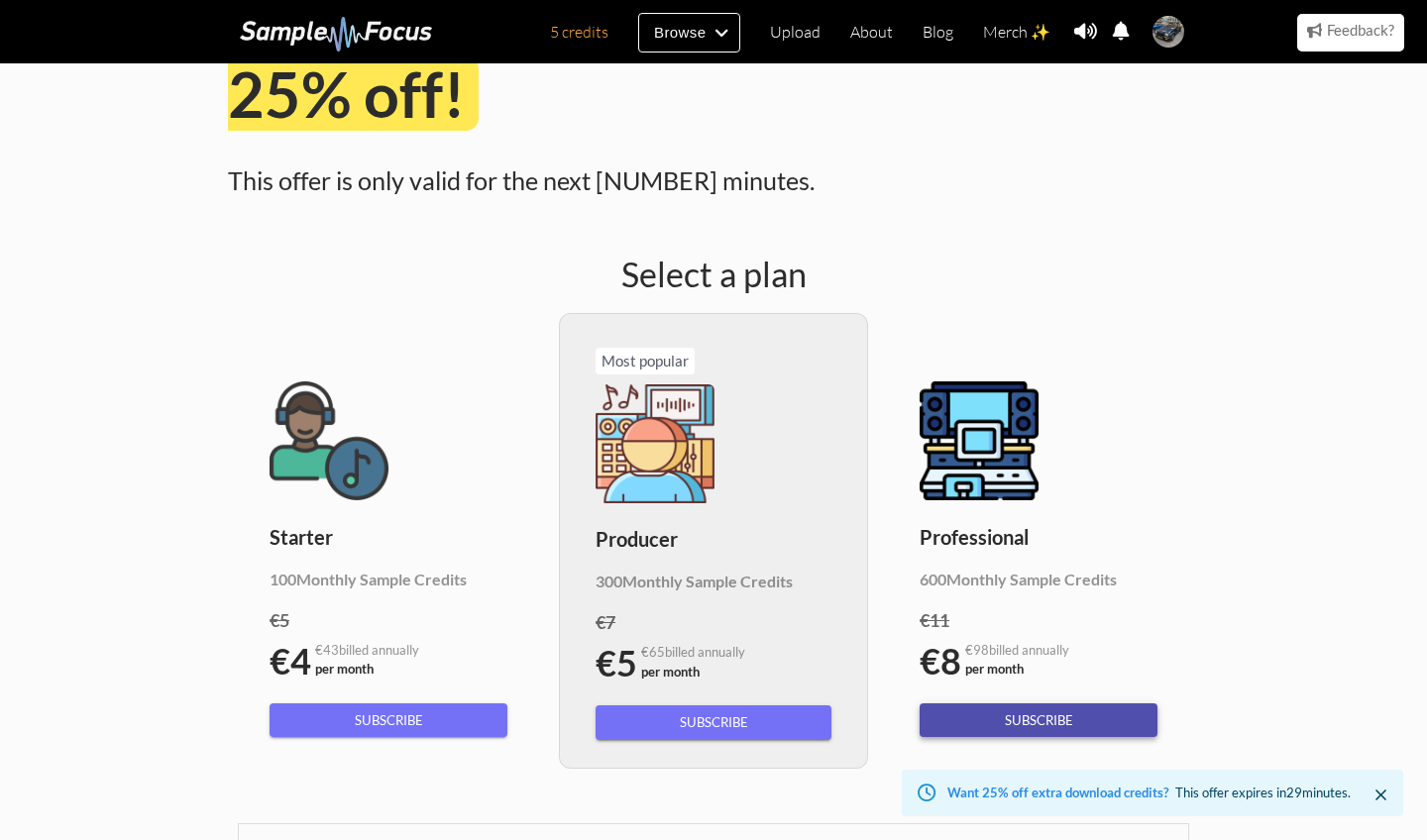 scroll, scrollTop: 138, scrollLeft: 0, axis: vertical 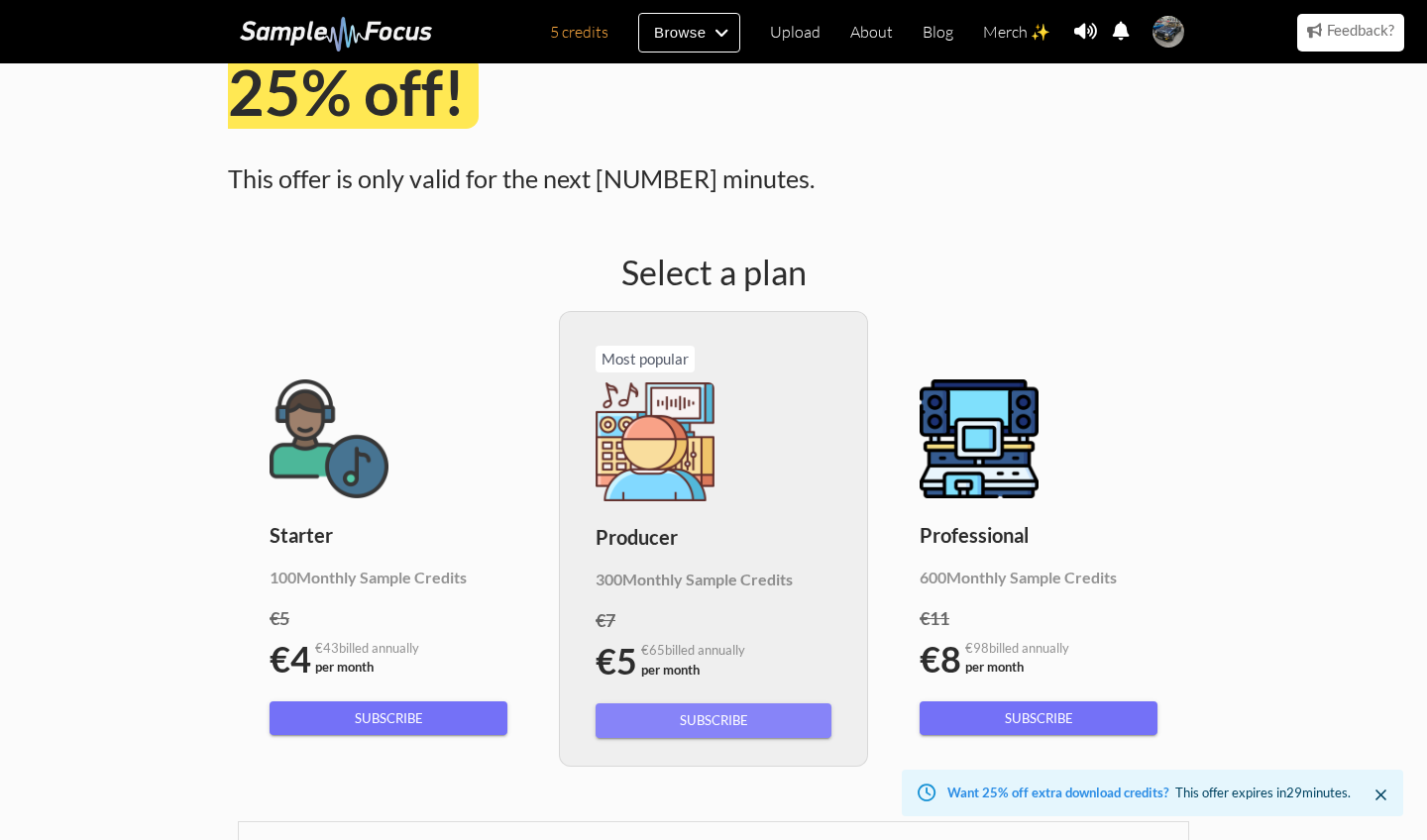 click on "Subscribe" at bounding box center [714, 720] 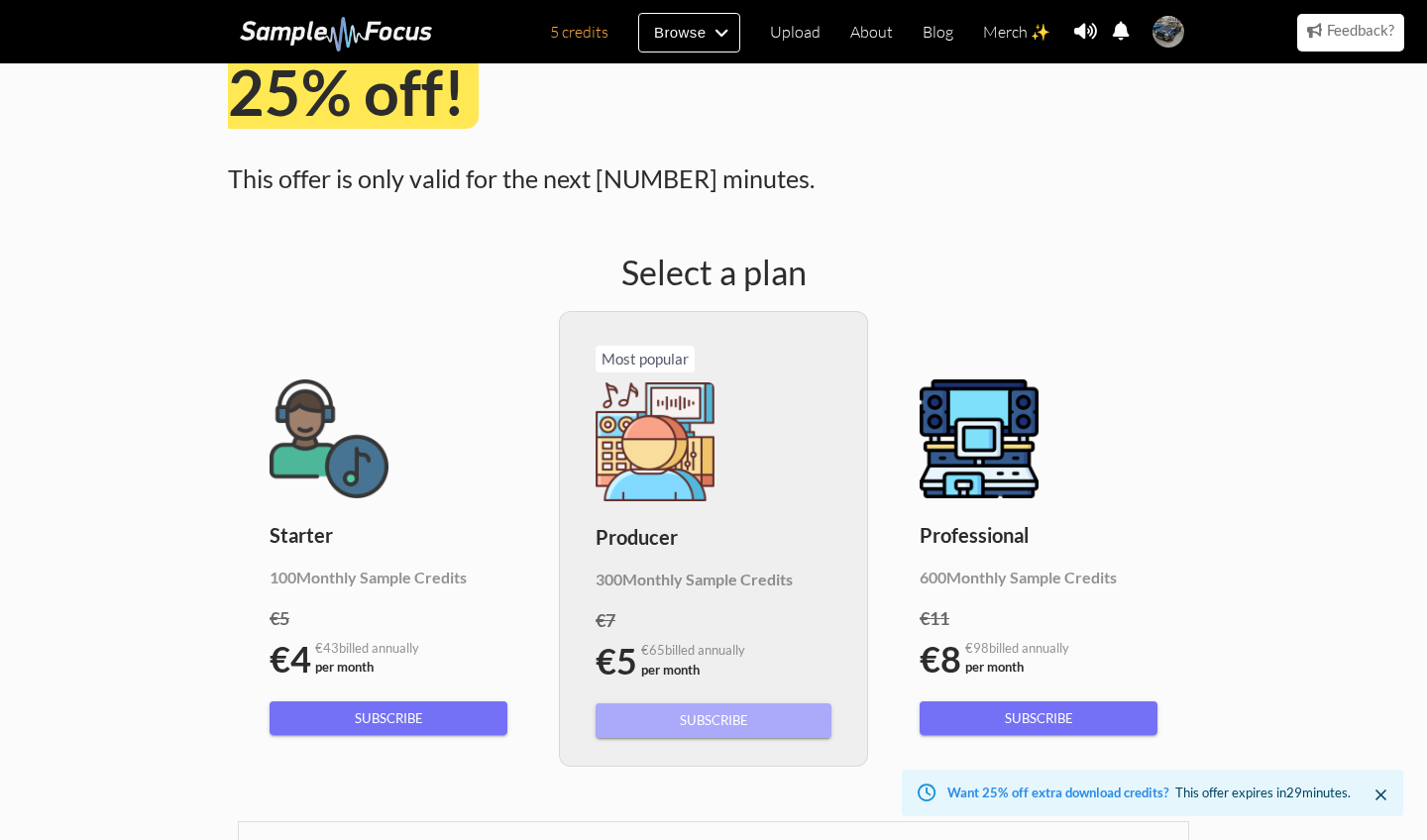 click on "Subscribe" at bounding box center [714, 720] 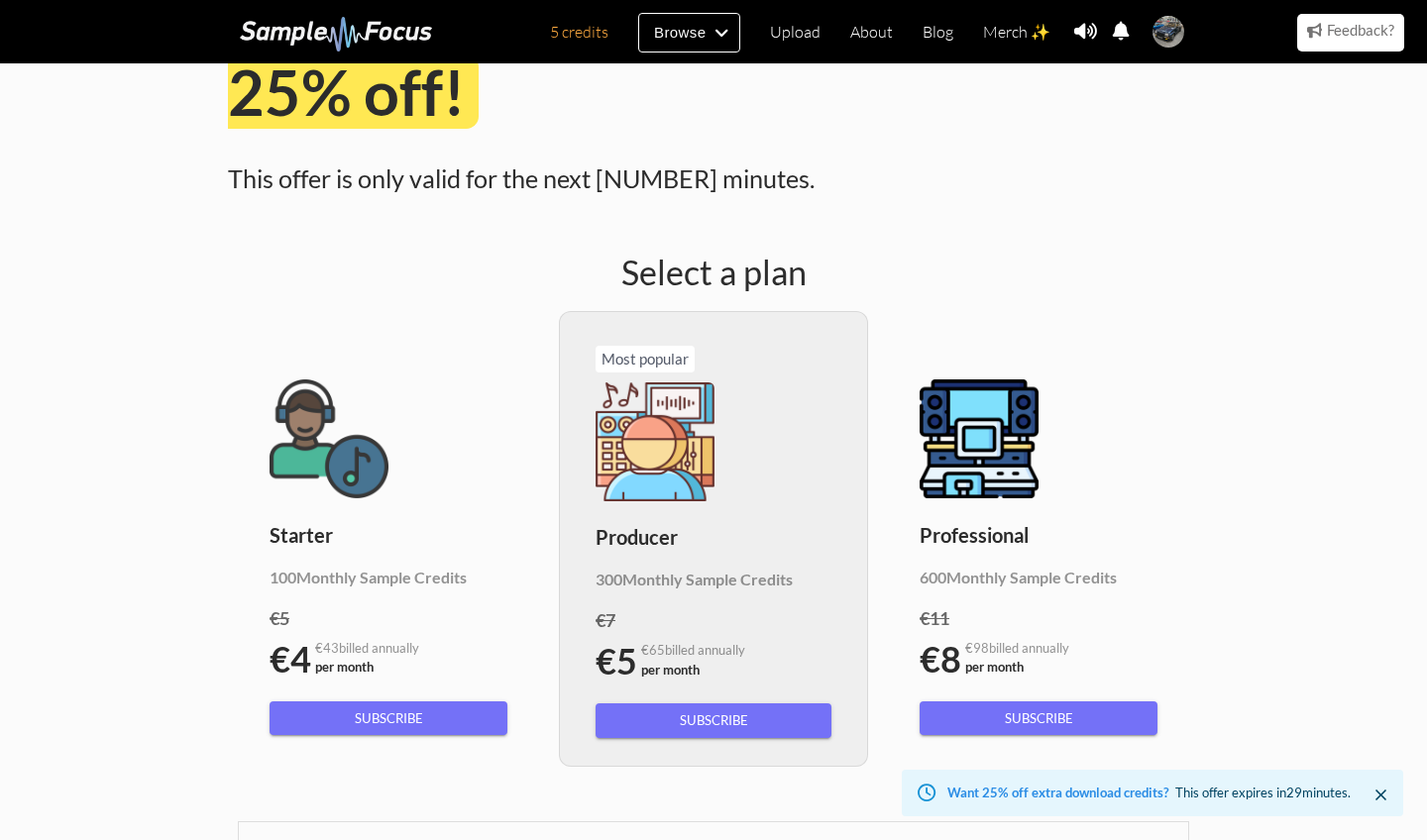 click on "€5" at bounding box center (616, 661) 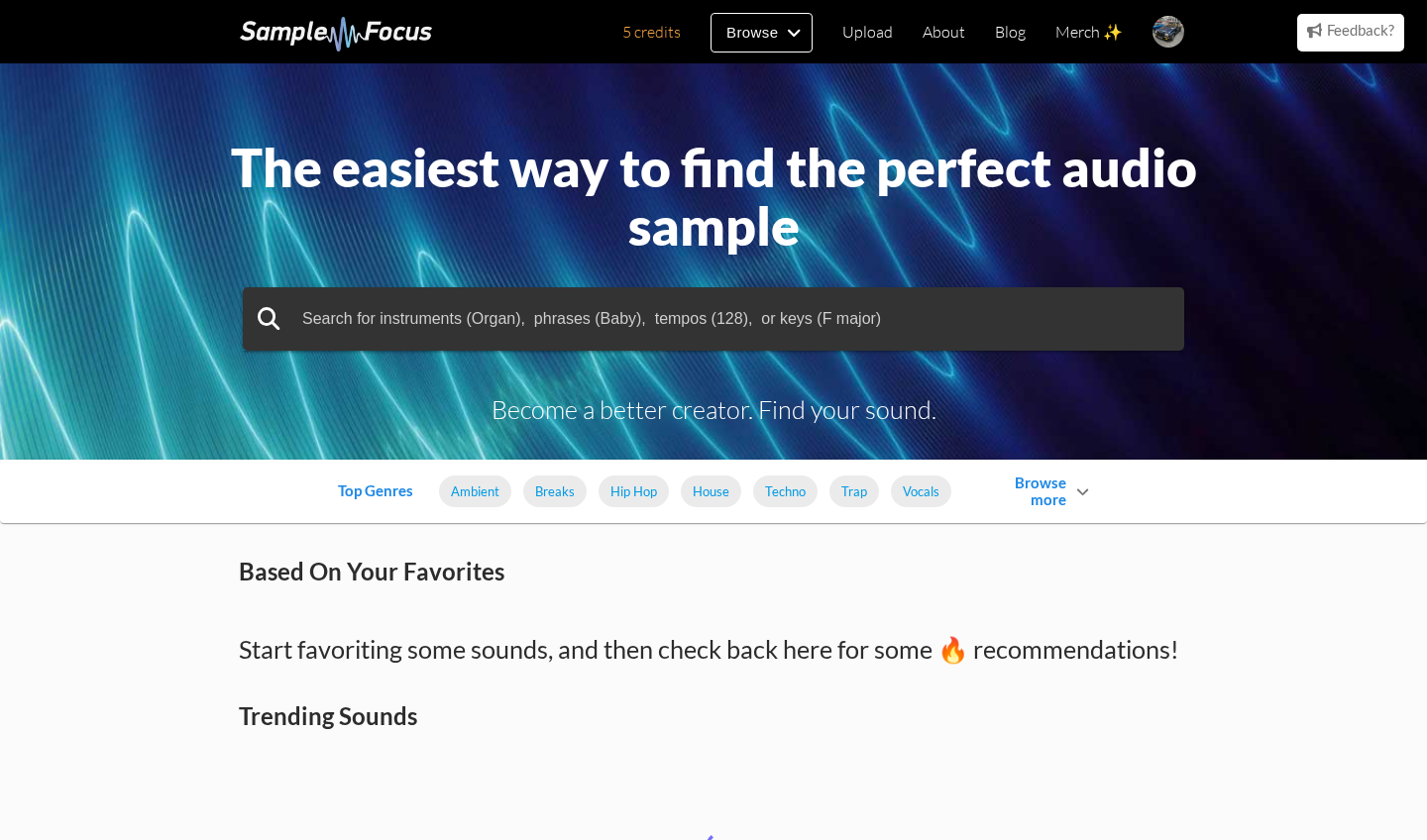 scroll, scrollTop: 0, scrollLeft: 0, axis: both 